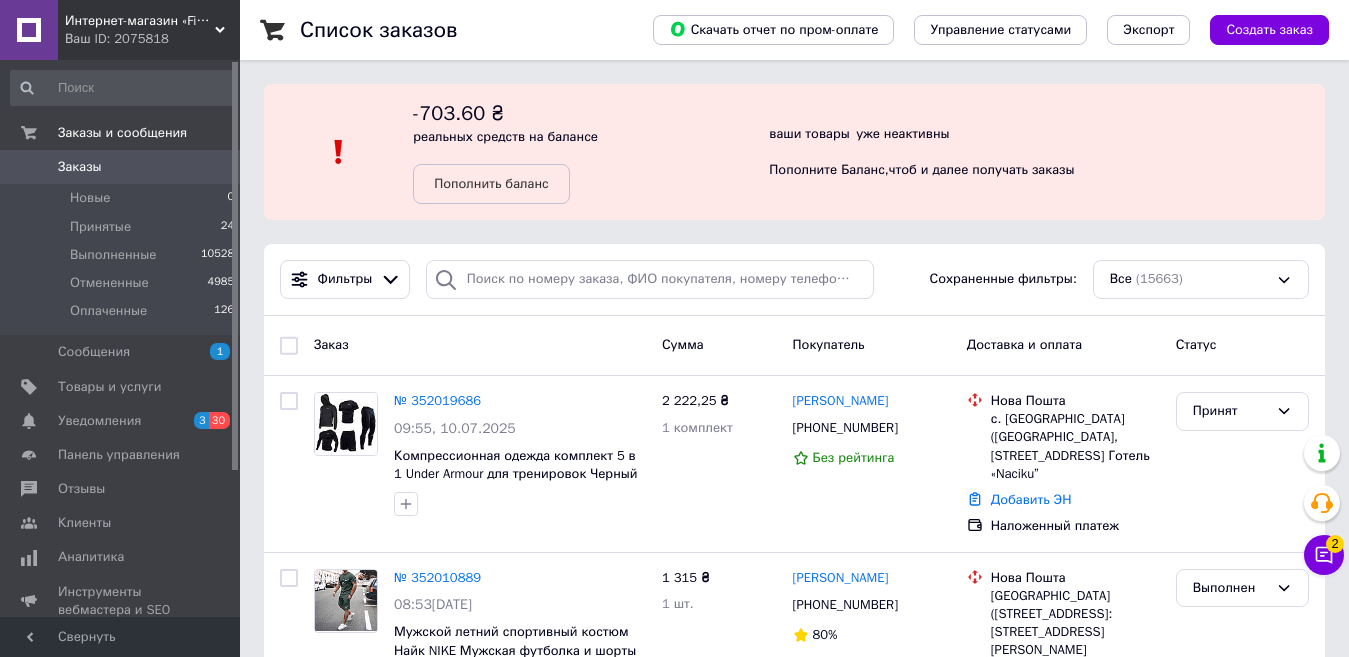 scroll, scrollTop: 0, scrollLeft: 0, axis: both 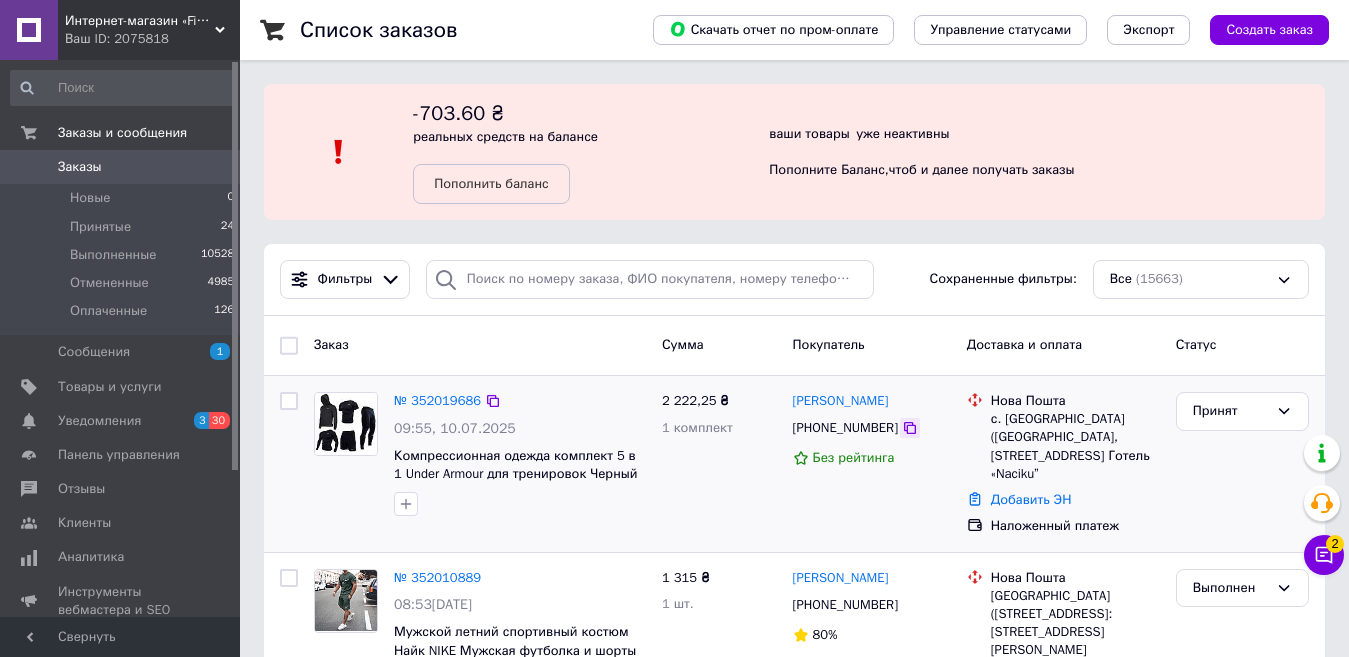click 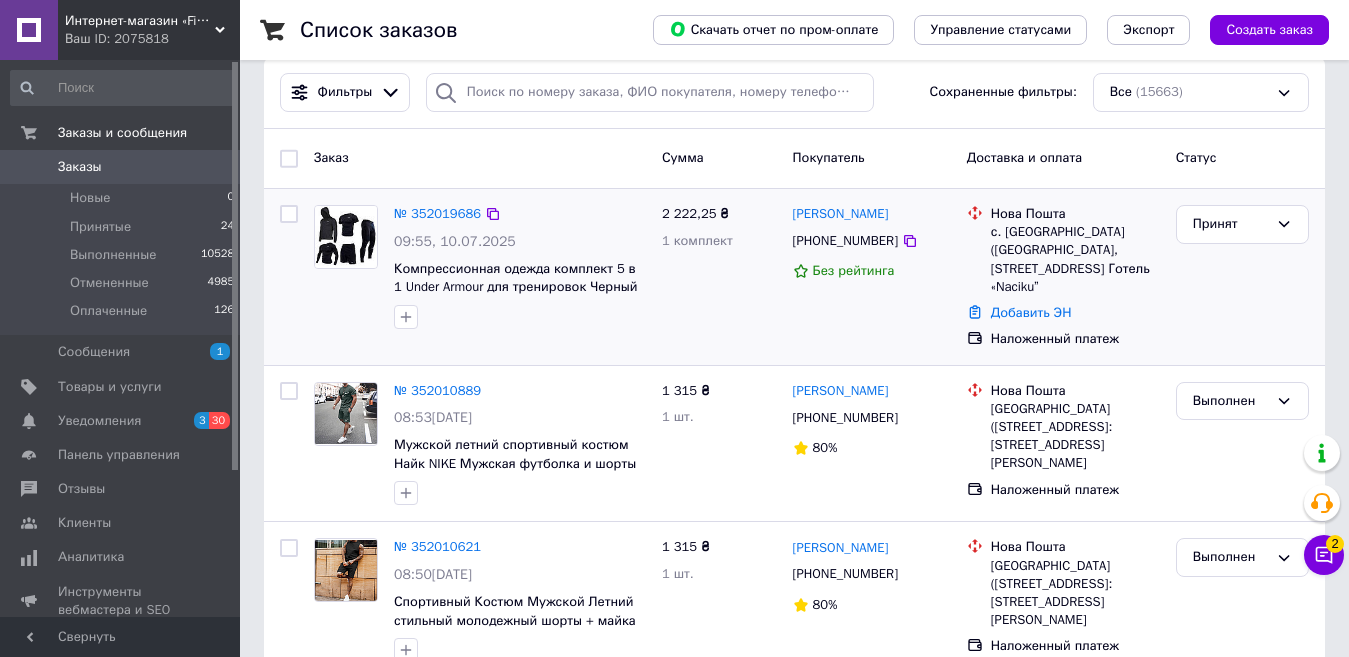 scroll, scrollTop: 200, scrollLeft: 0, axis: vertical 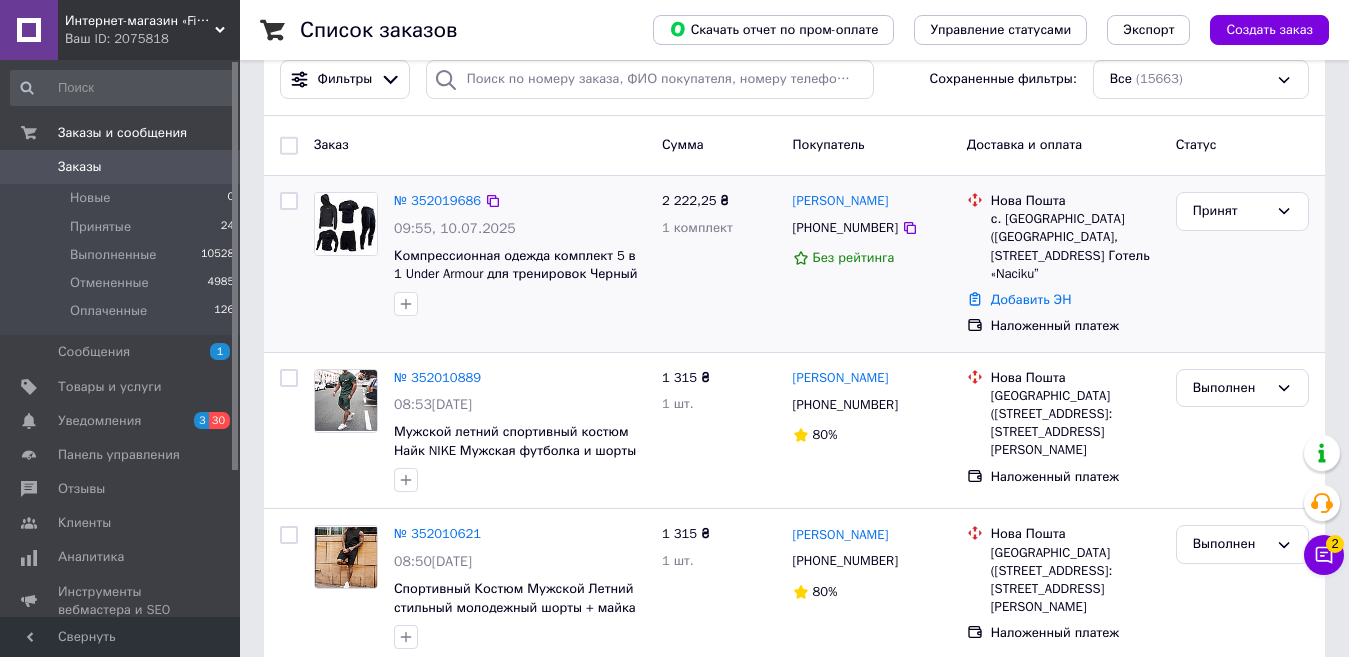 drag, startPoint x: 989, startPoint y: 274, endPoint x: 1088, endPoint y: 274, distance: 99 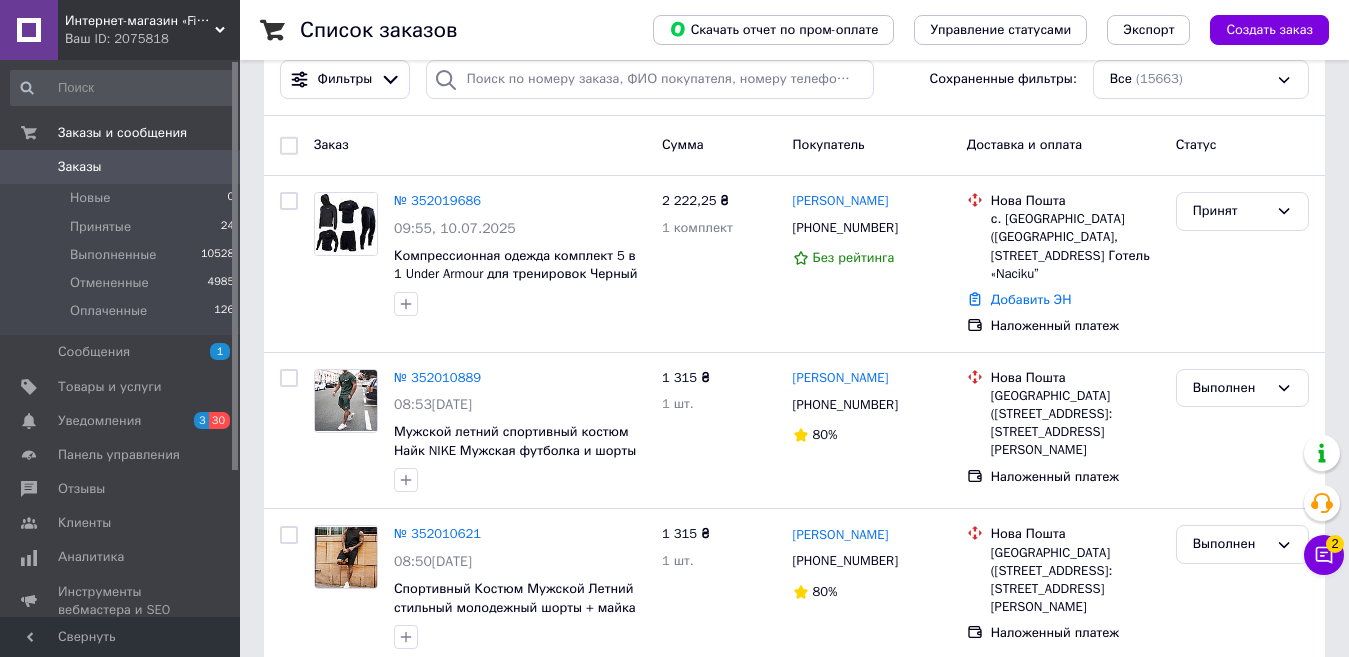 copy on "урочище [GEOGRAPHIC_DATA]," 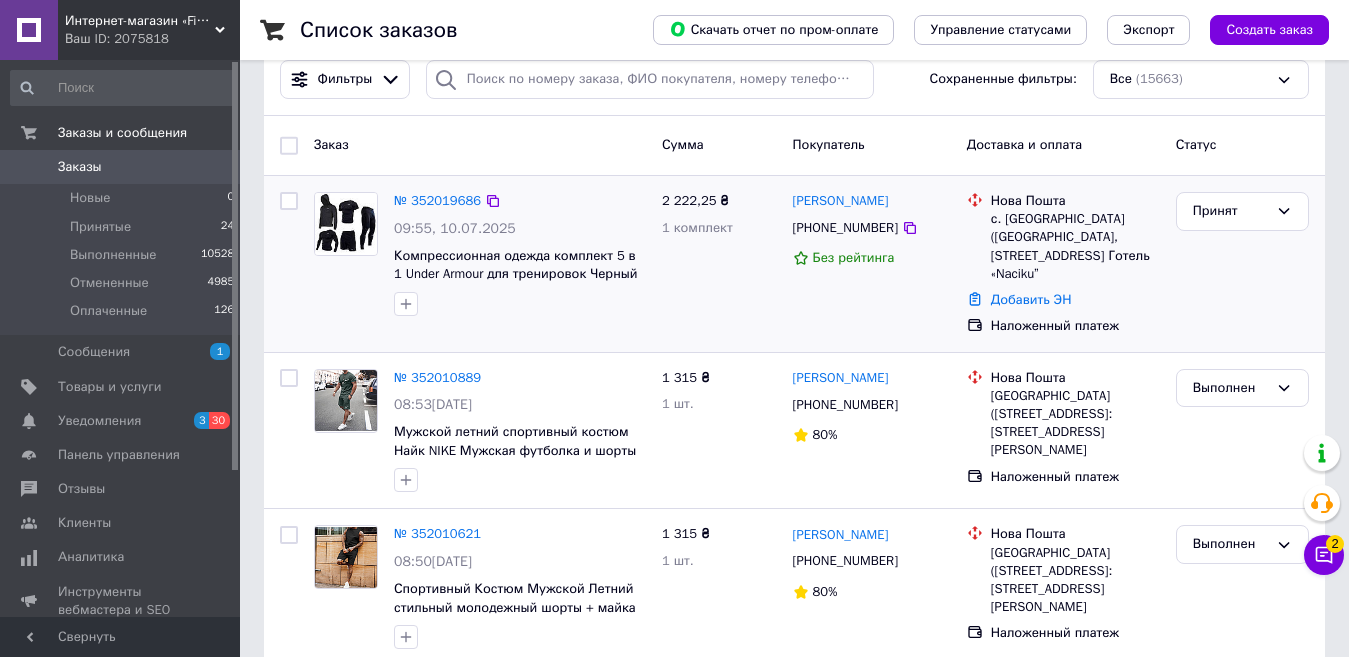 click on "с. [GEOGRAPHIC_DATA] ([GEOGRAPHIC_DATA], [STREET_ADDRESS] Готель «Naciku”" at bounding box center [1075, 246] 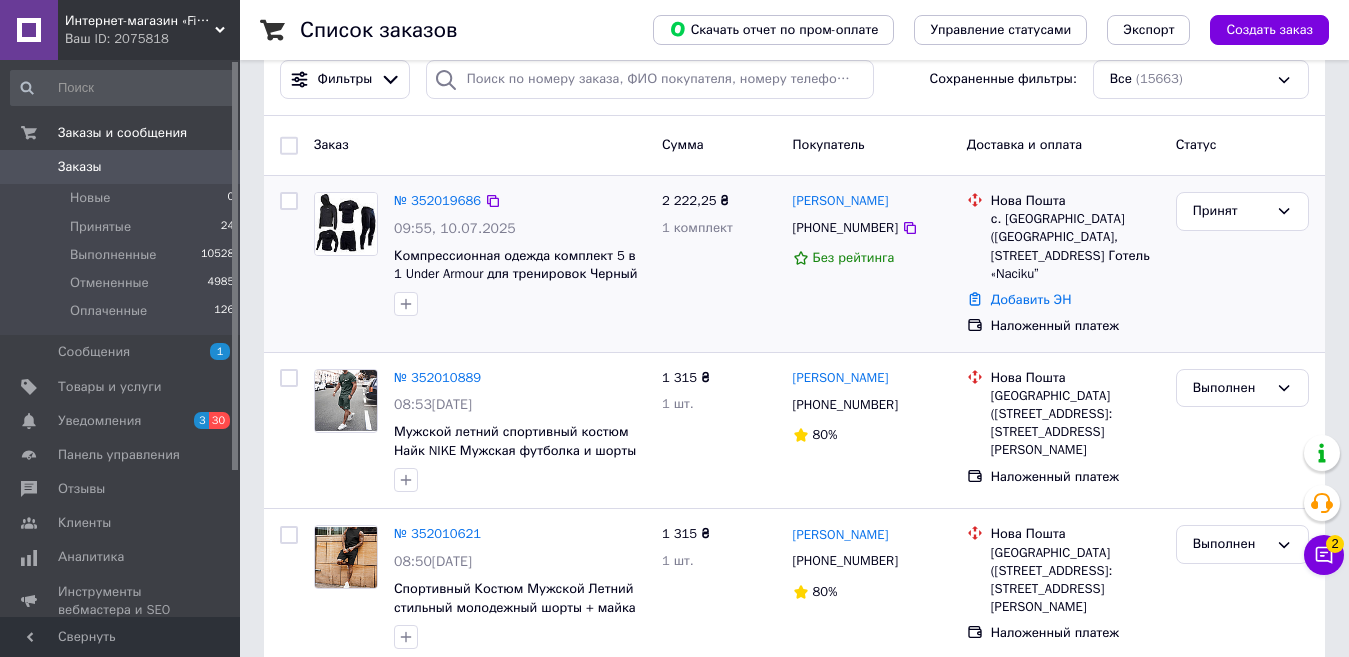 click on "с. [GEOGRAPHIC_DATA] ([GEOGRAPHIC_DATA], [STREET_ADDRESS] Готель «Naciku”" at bounding box center (1075, 246) 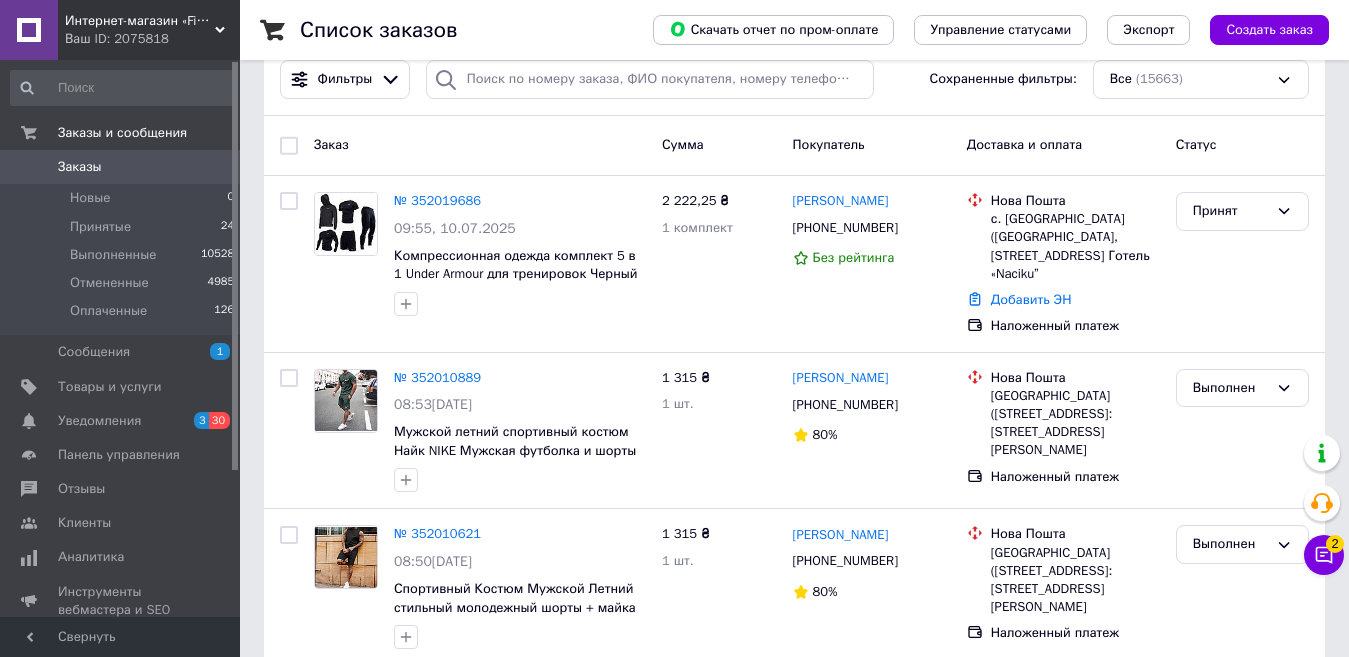 copy on "600а" 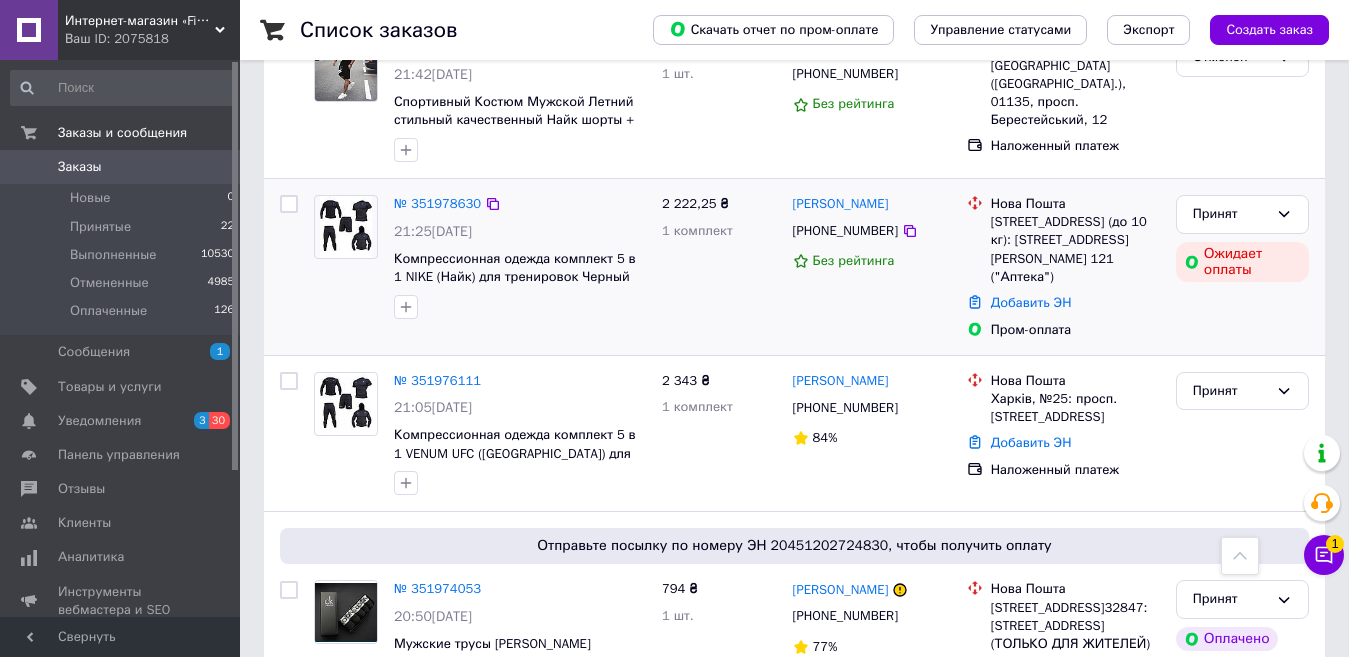 scroll, scrollTop: 1600, scrollLeft: 0, axis: vertical 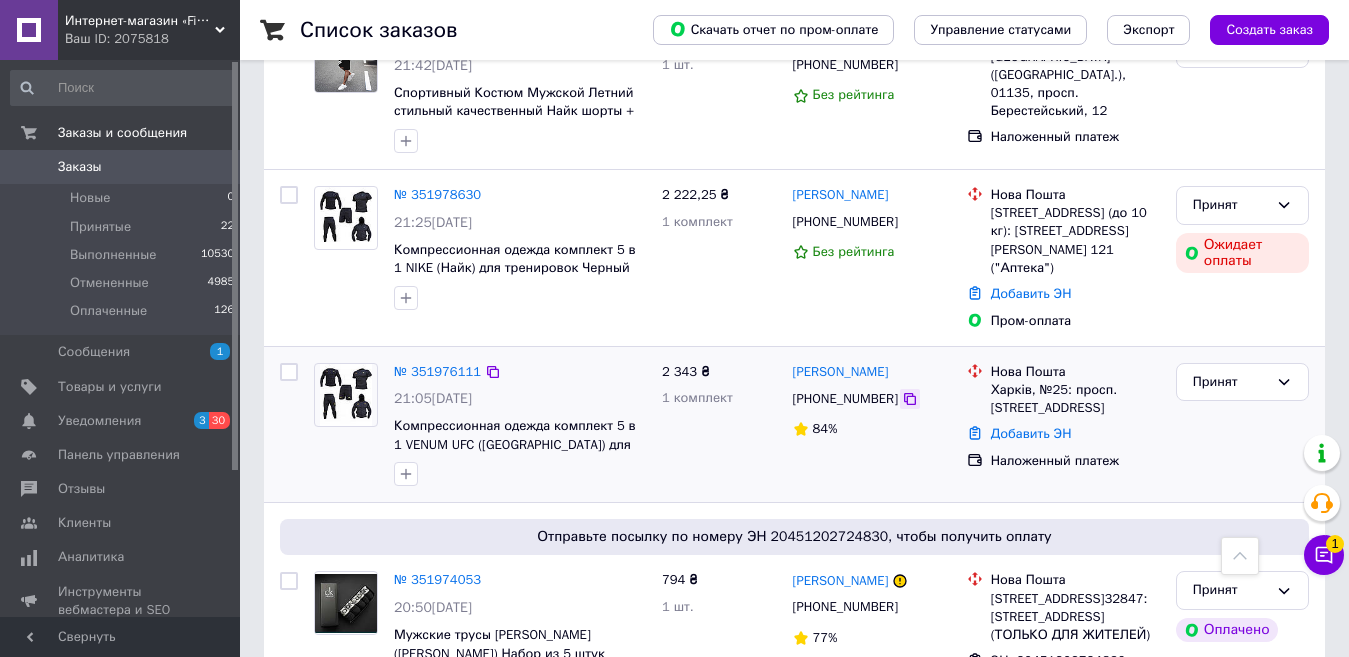 click 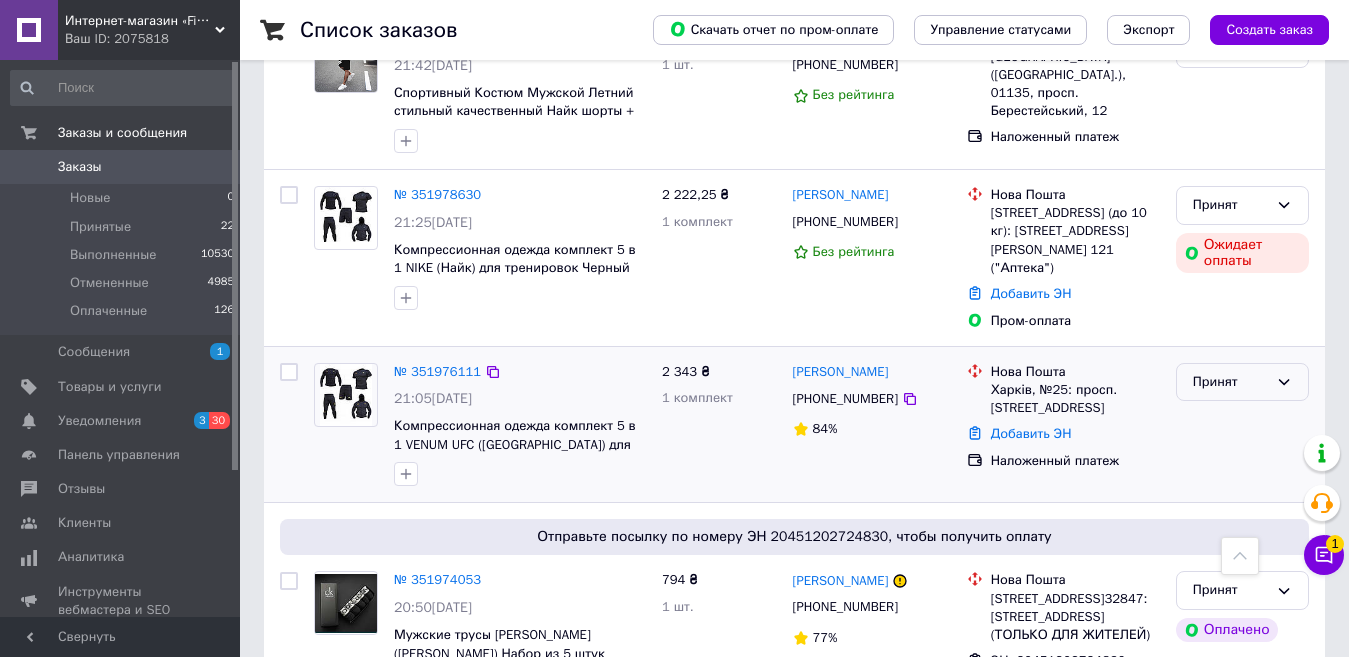 click on "Принят" at bounding box center (1230, 382) 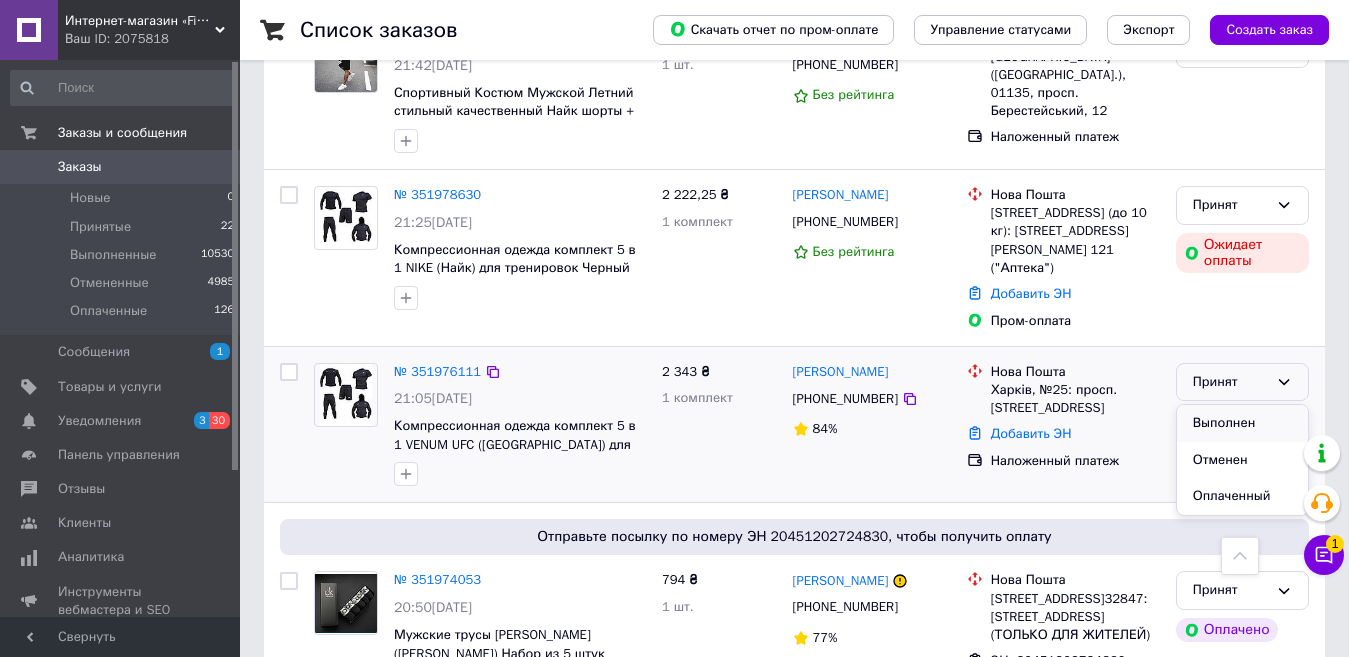 click on "Выполнен" at bounding box center (1242, 423) 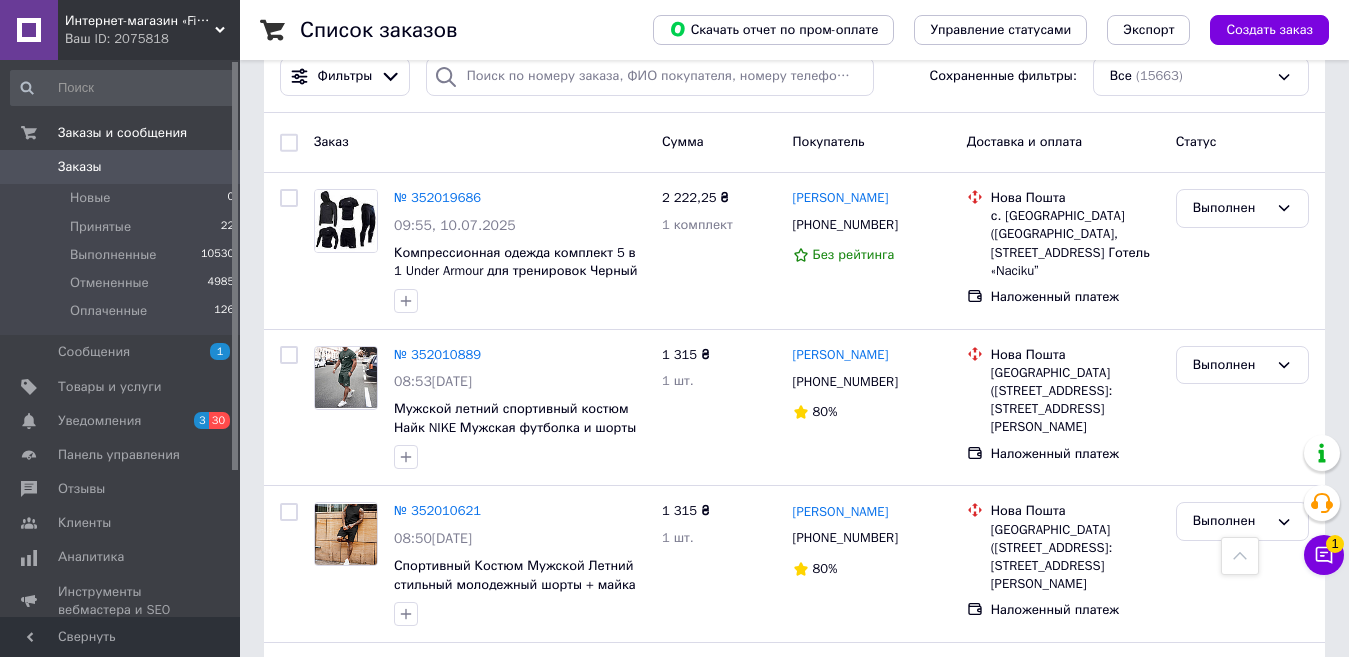 scroll, scrollTop: 0, scrollLeft: 0, axis: both 